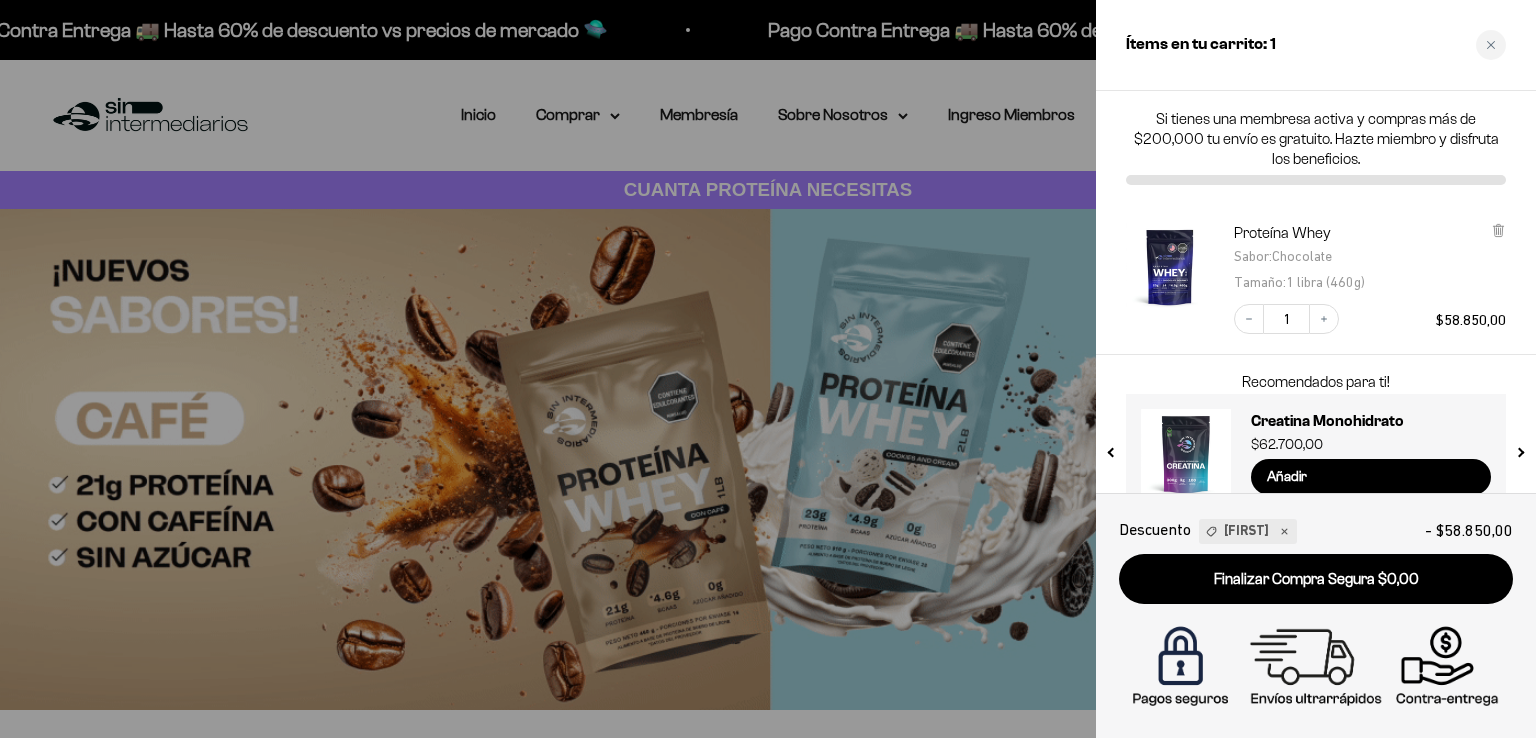 scroll, scrollTop: 0, scrollLeft: 0, axis: both 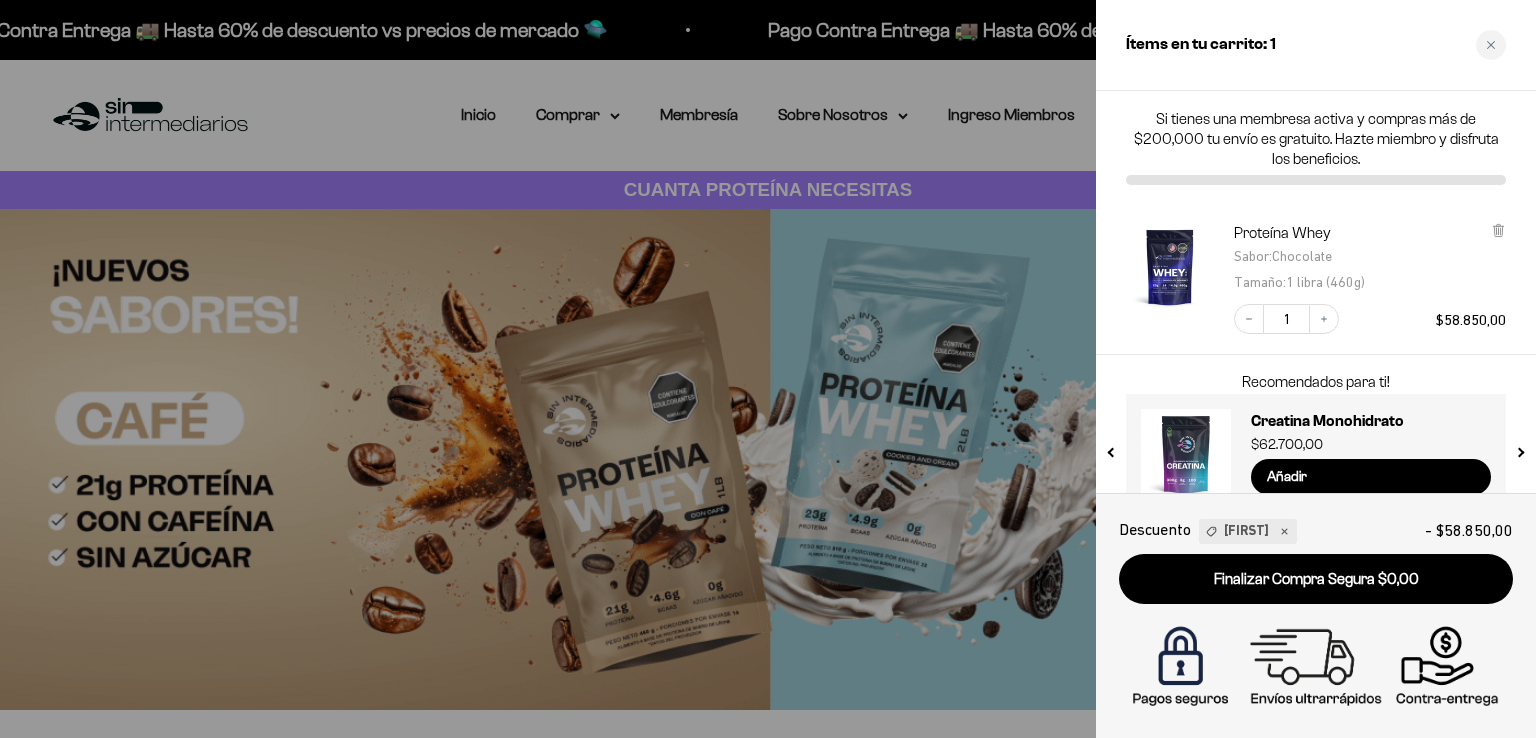 click at bounding box center [1491, 45] 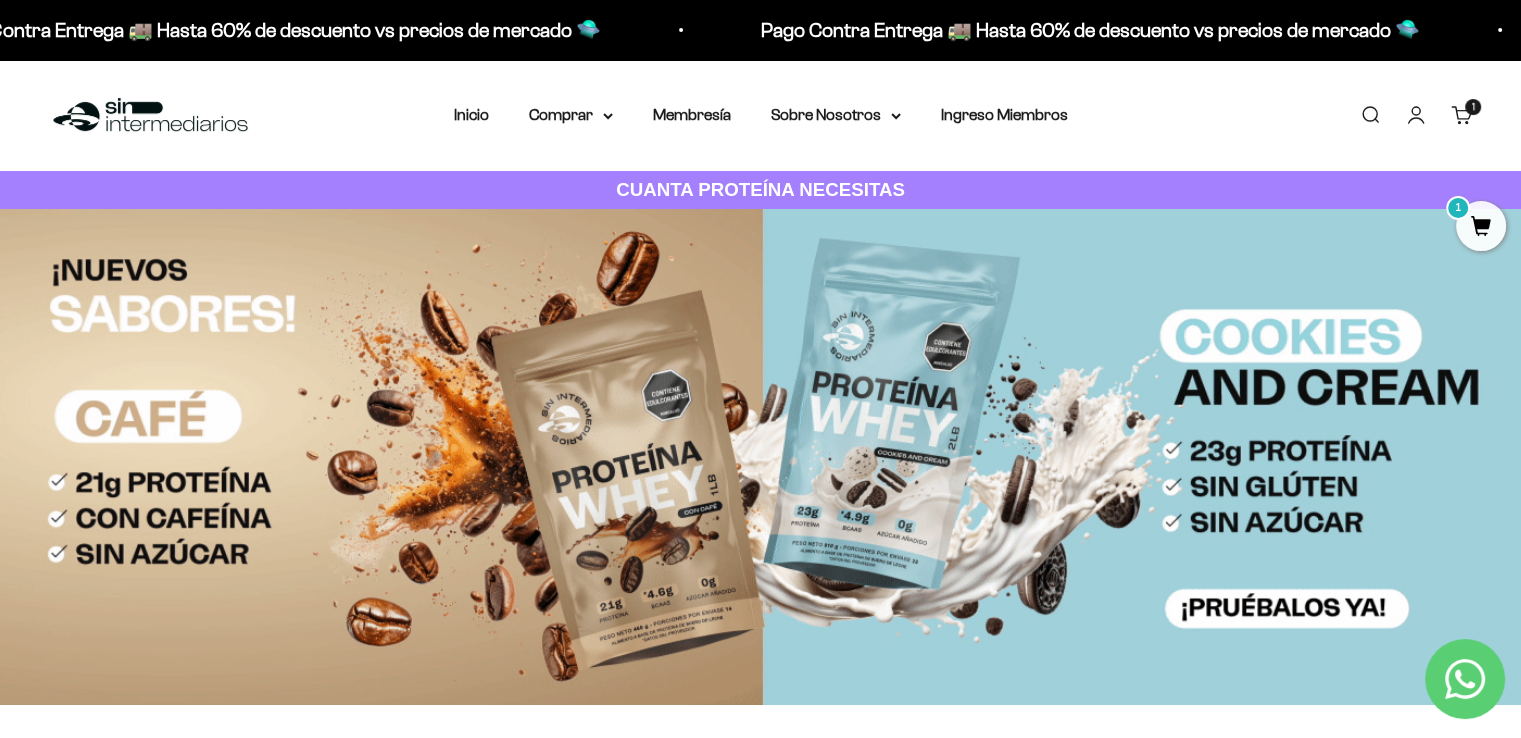 click on "Buscar" at bounding box center [1370, 115] 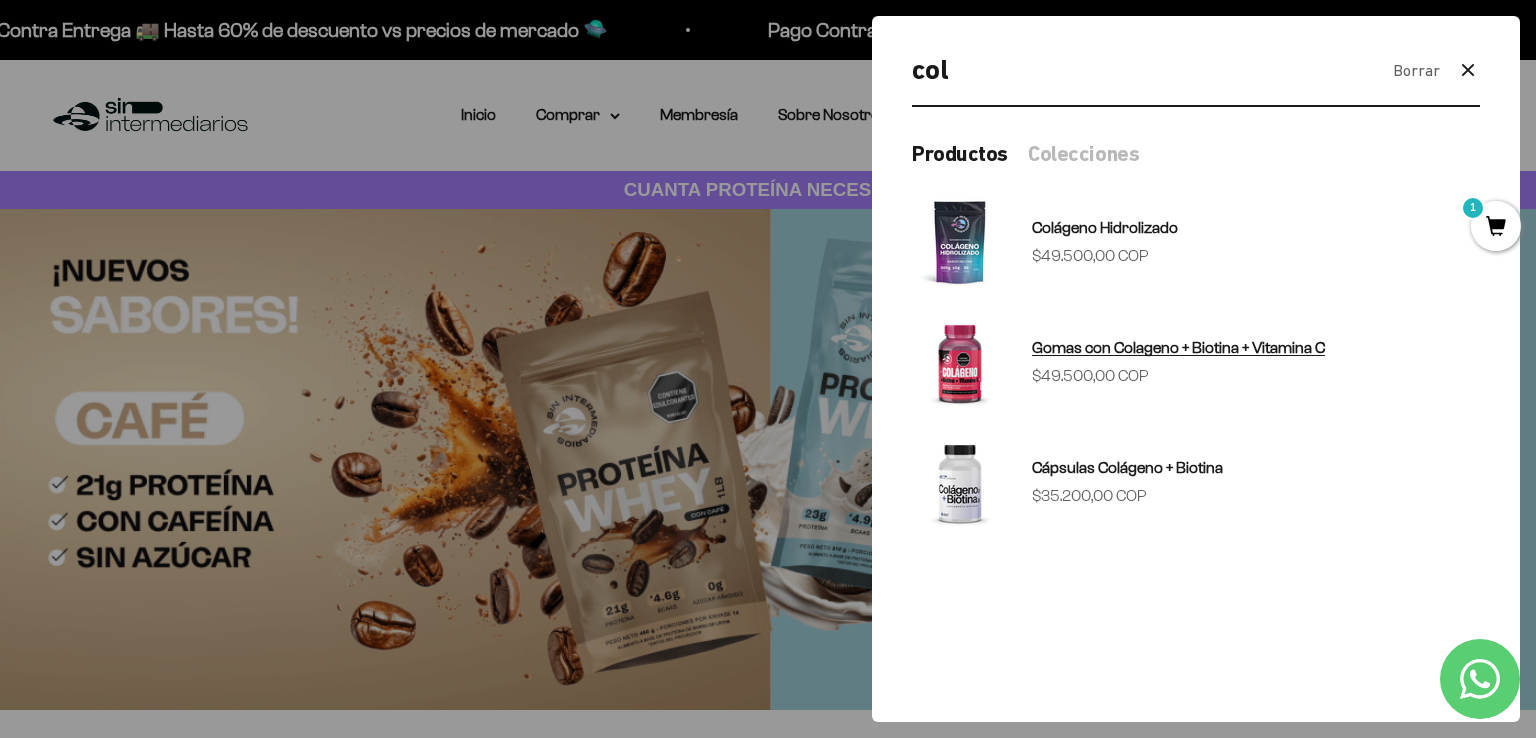 type on "col" 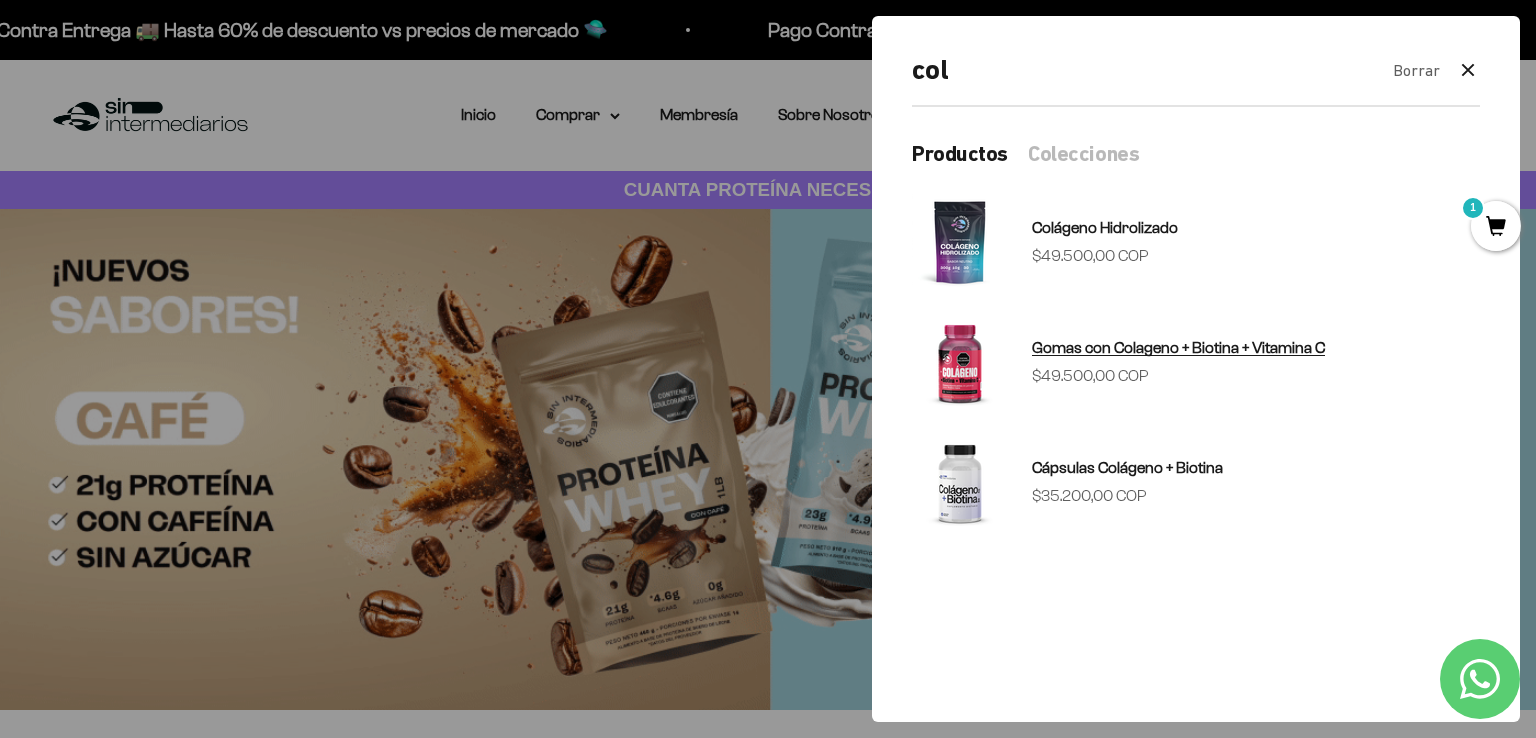 click on "Gomas con Colageno + Biotina + Vitamina C" at bounding box center [1178, 347] 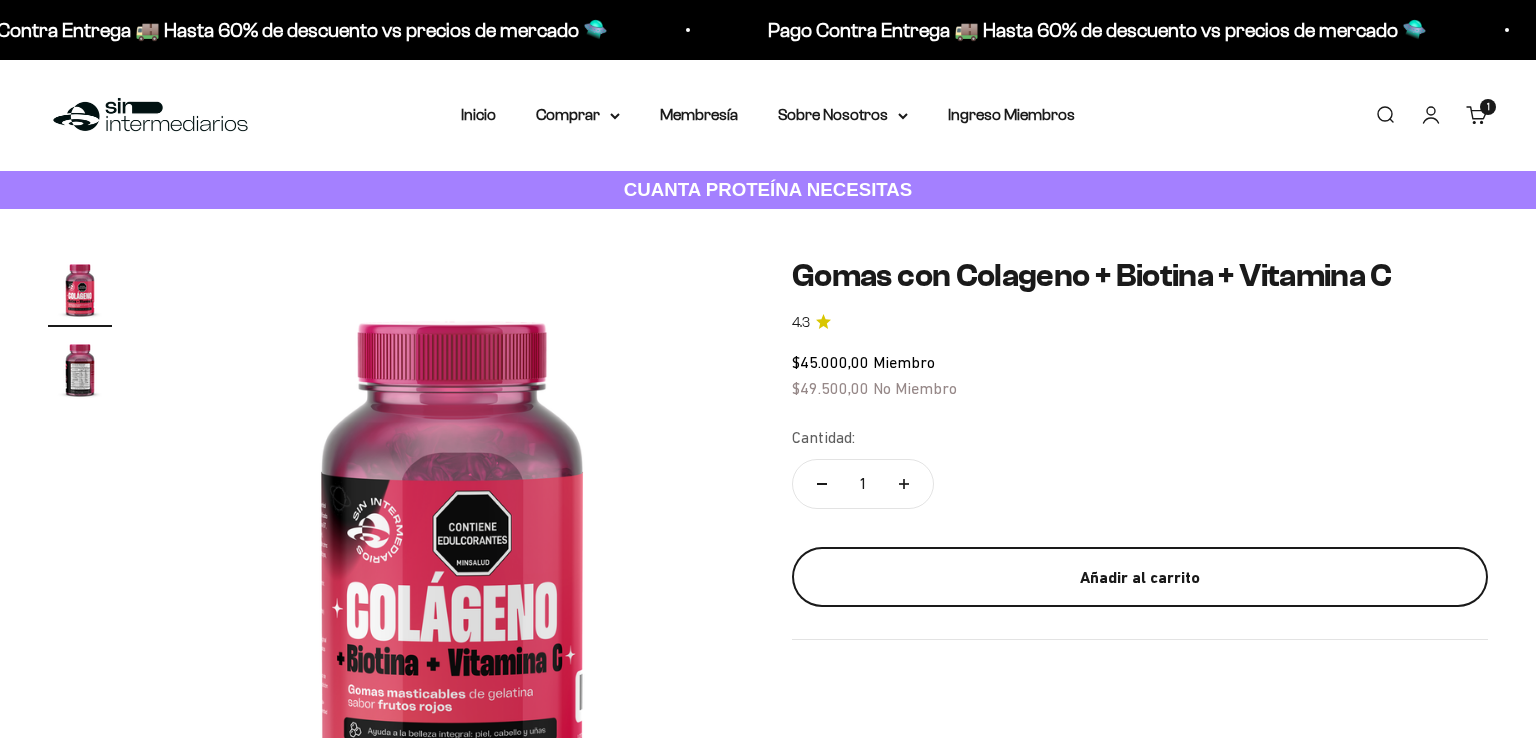 scroll, scrollTop: 0, scrollLeft: 0, axis: both 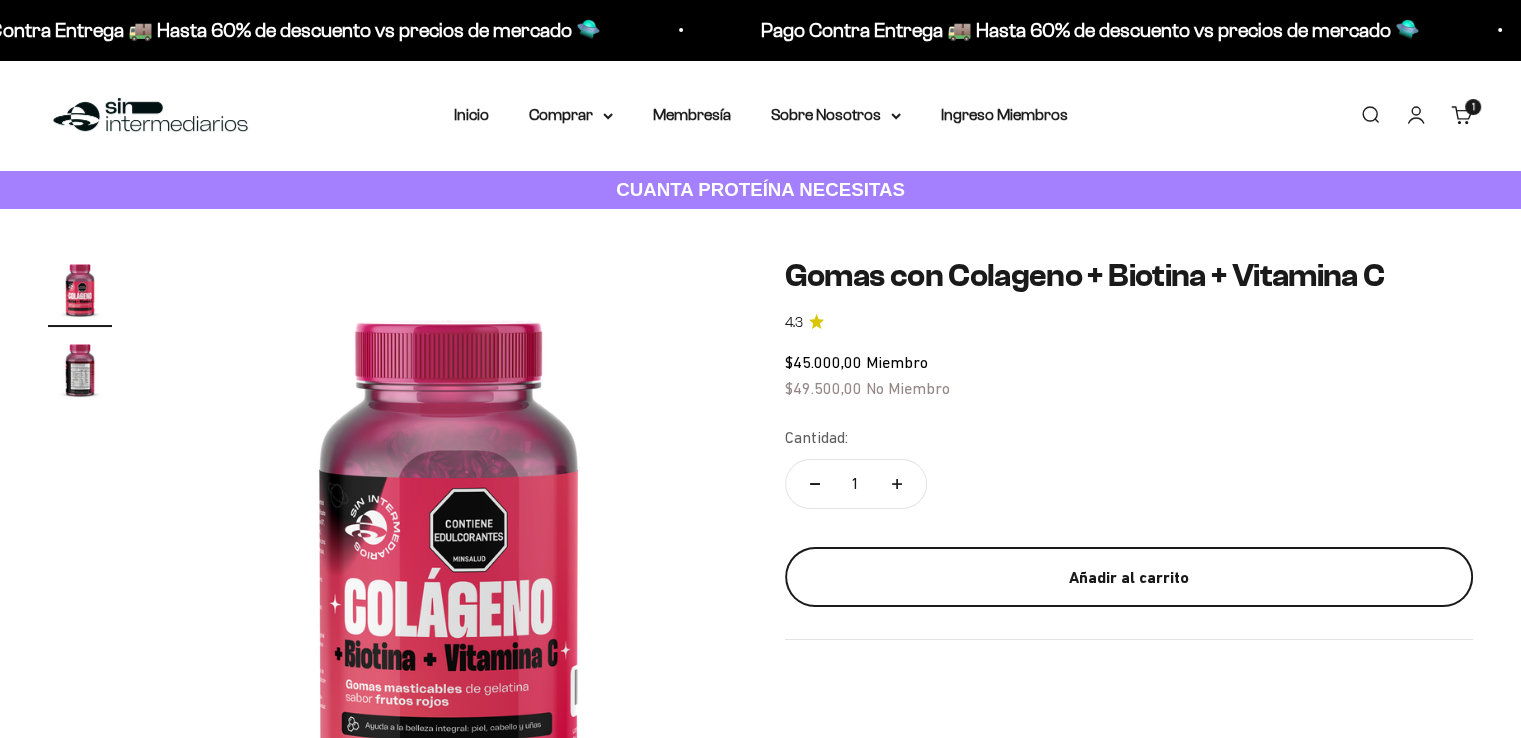 click on "Añadir al carrito" at bounding box center [1129, 577] 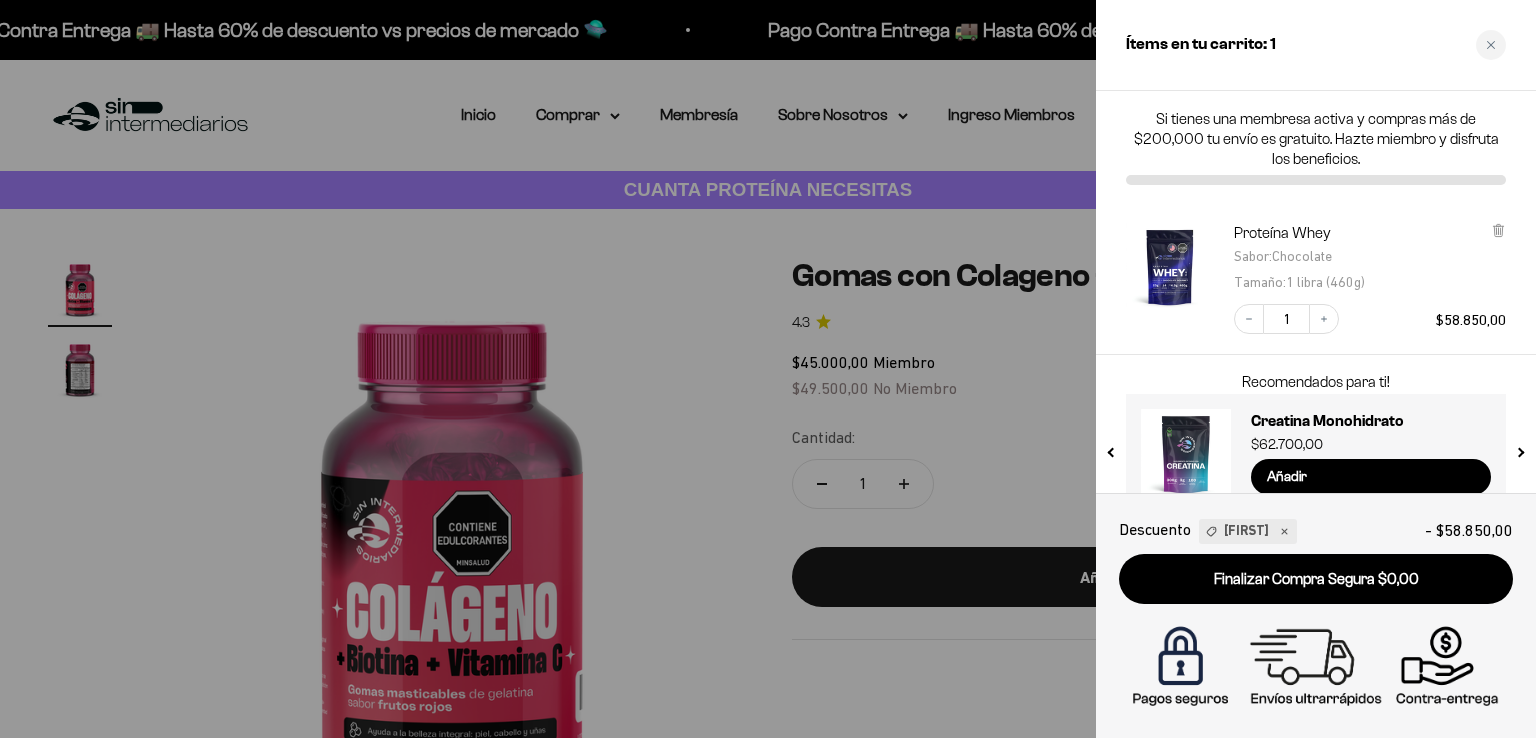 scroll, scrollTop: 0, scrollLeft: 0, axis: both 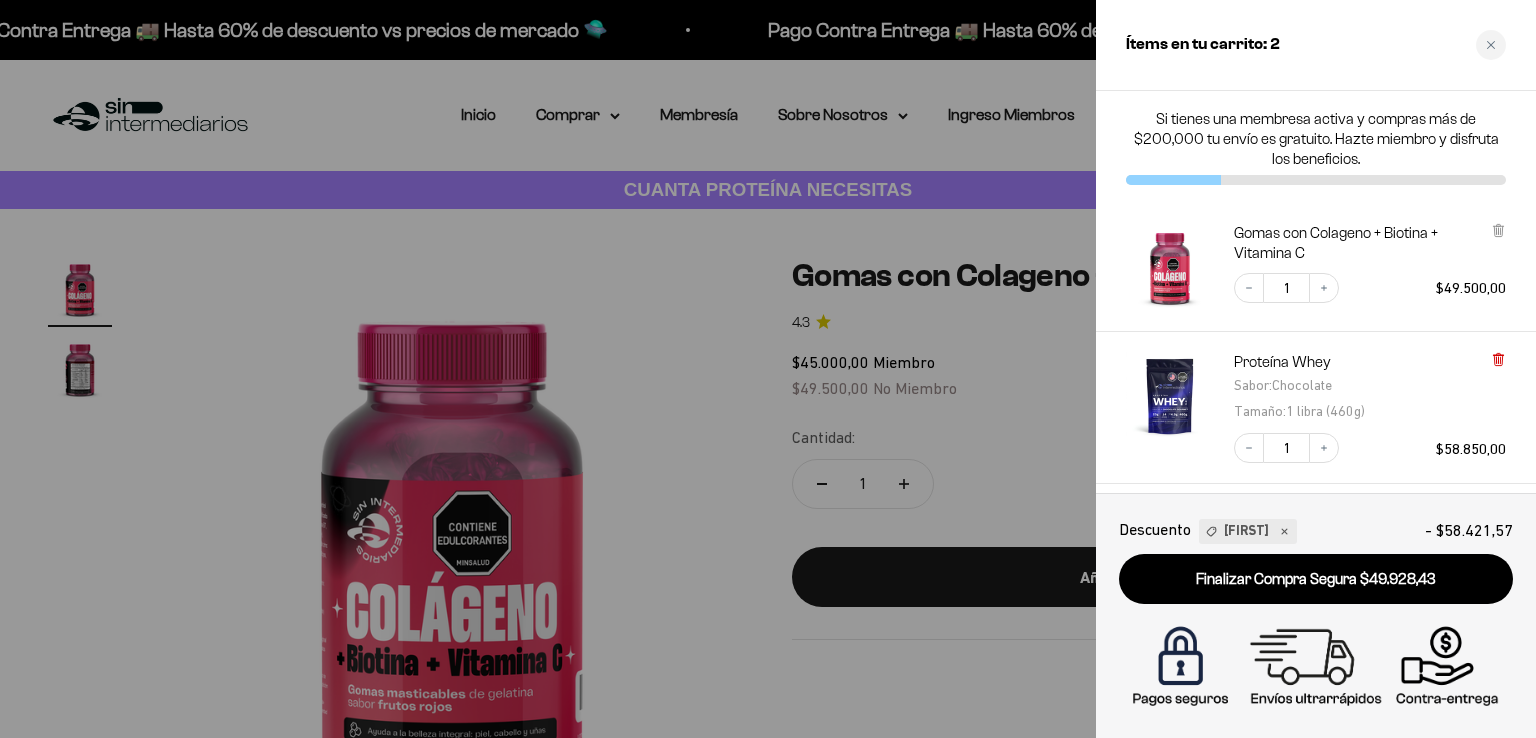click 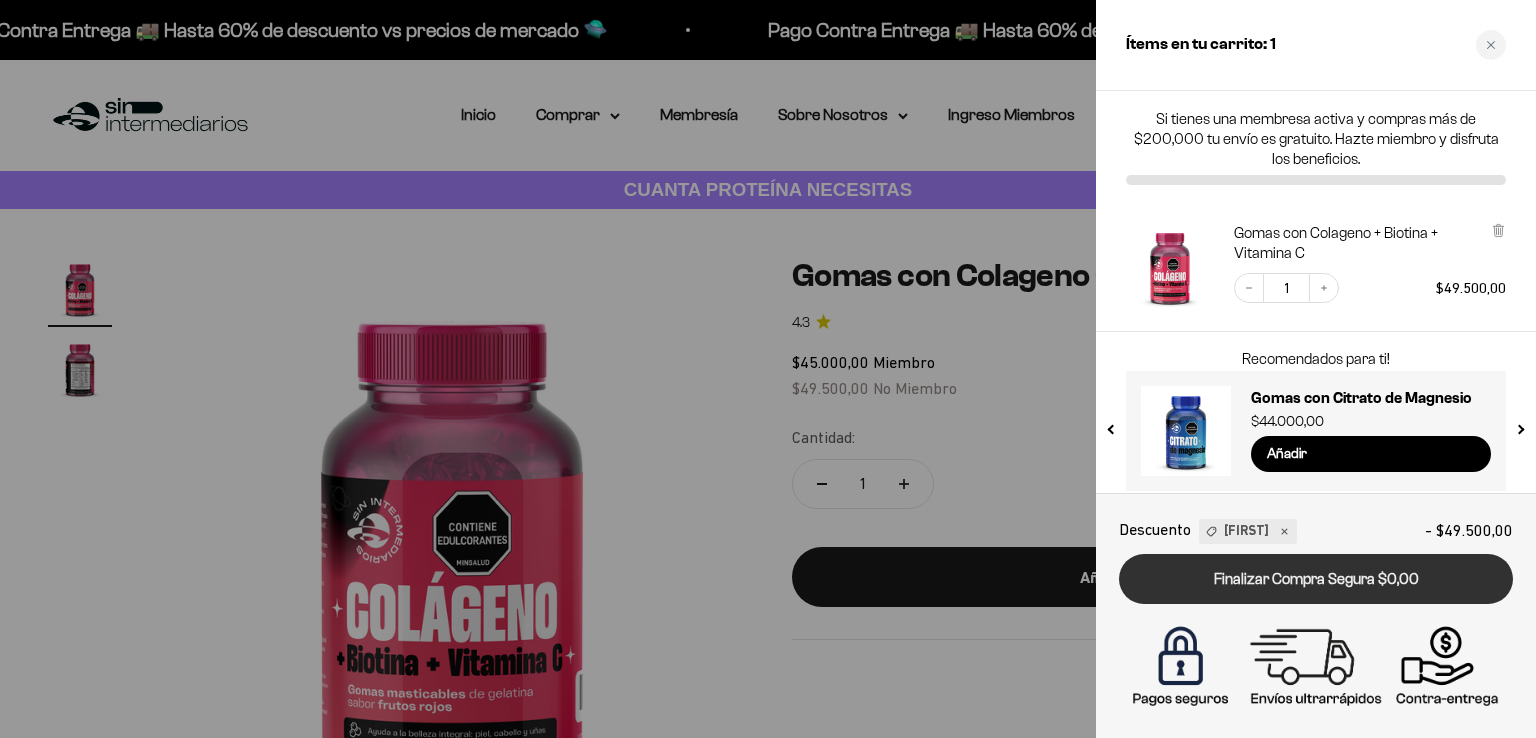 click on "Finalizar Compra Segura $0,00" at bounding box center [1316, 579] 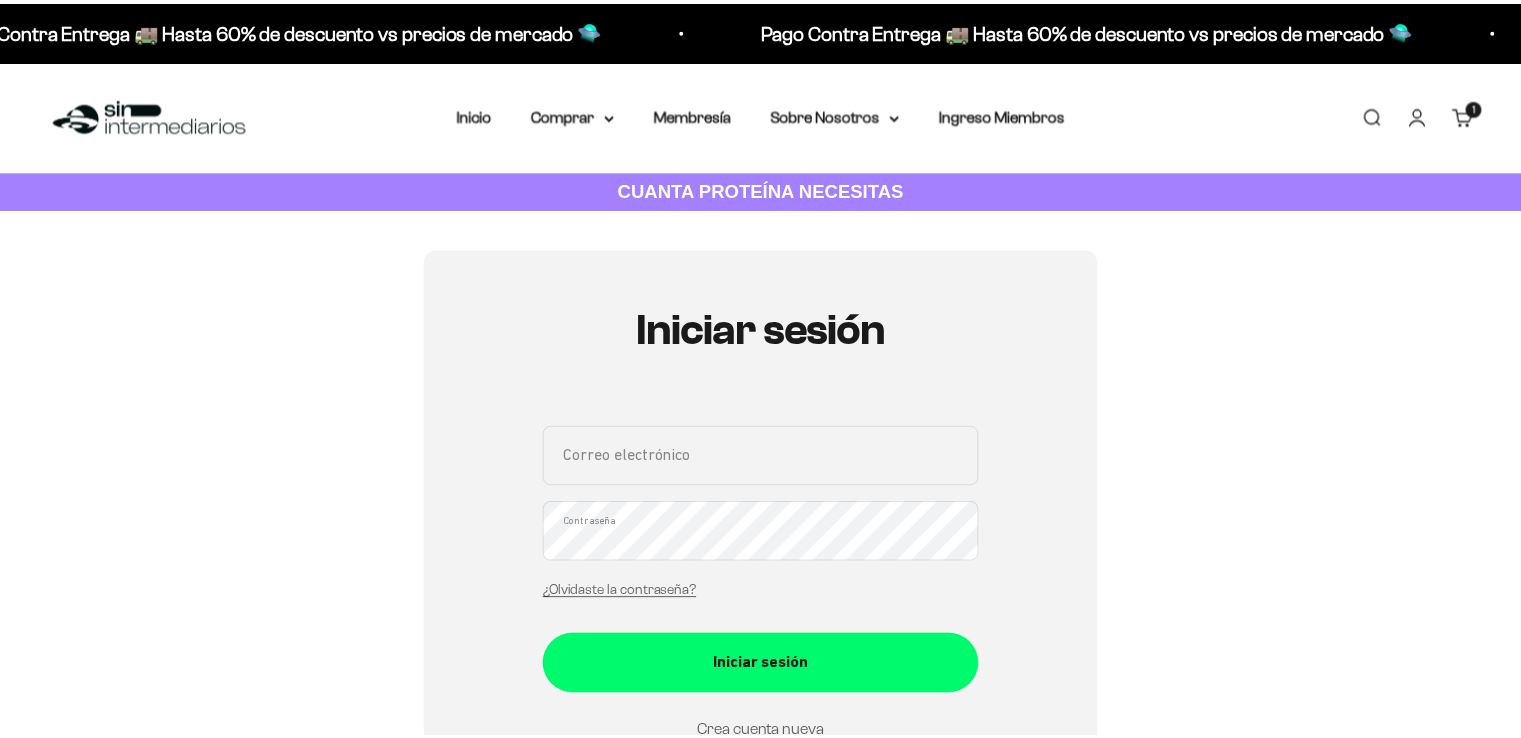 scroll, scrollTop: 0, scrollLeft: 0, axis: both 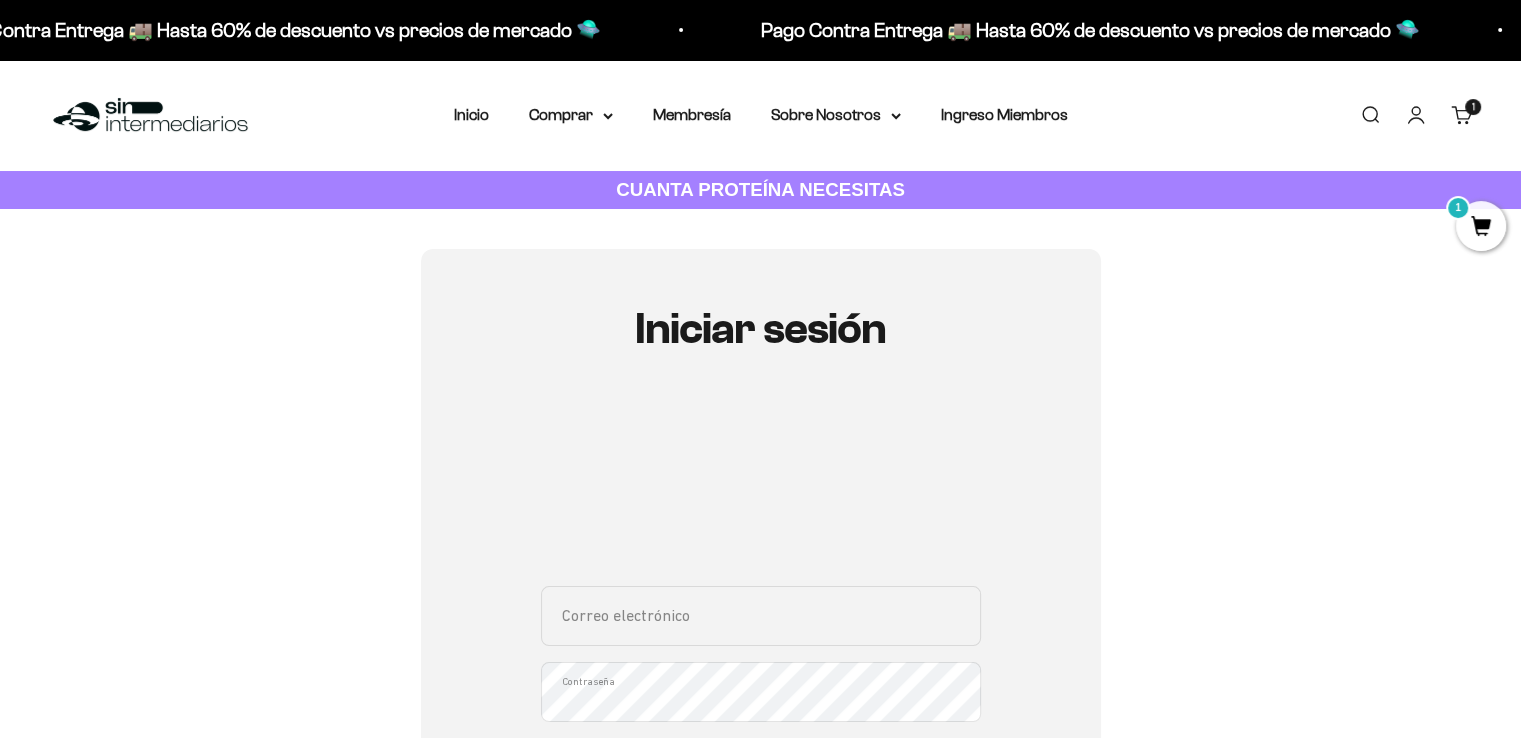 type on "cruzmartinezcarolina30@gmail.com" 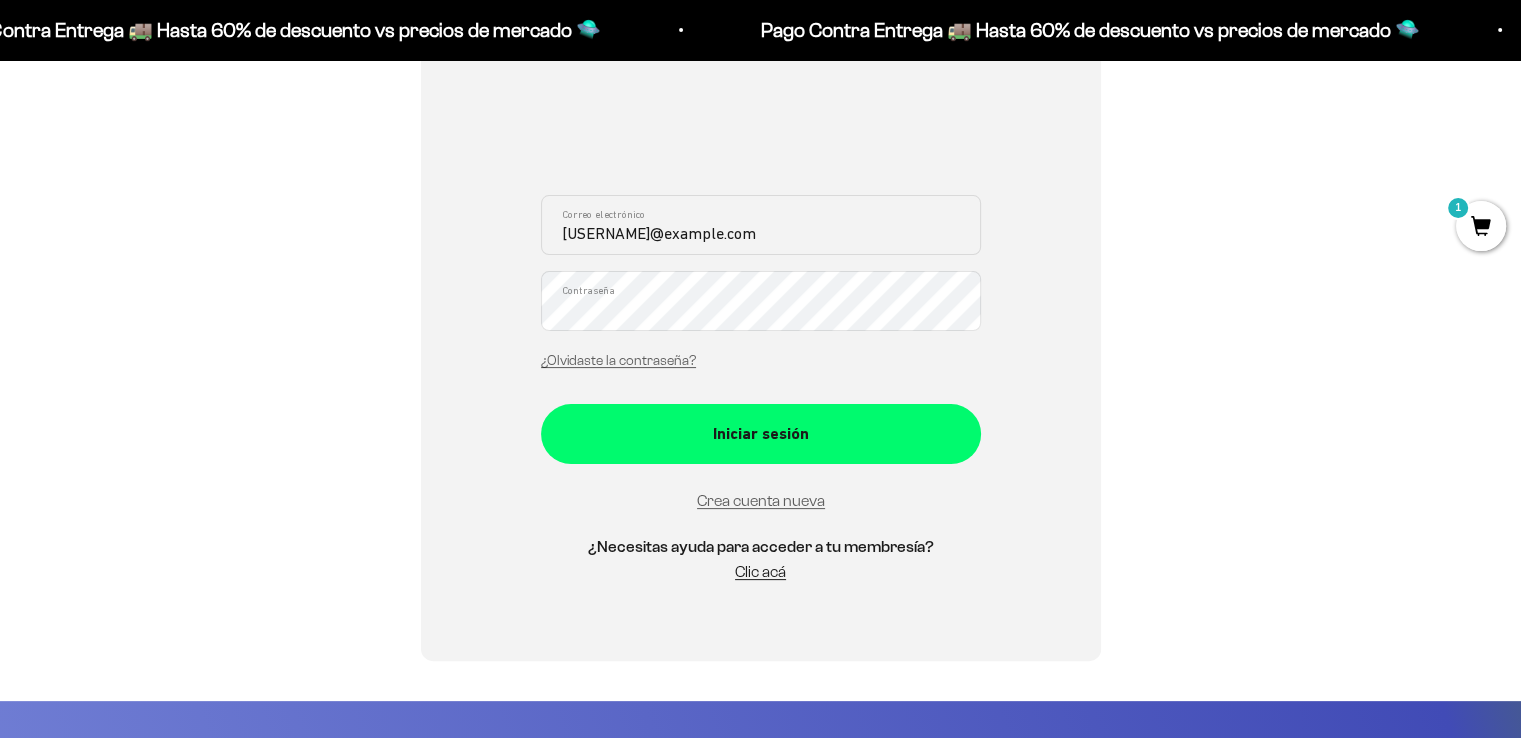 scroll, scrollTop: 351, scrollLeft: 0, axis: vertical 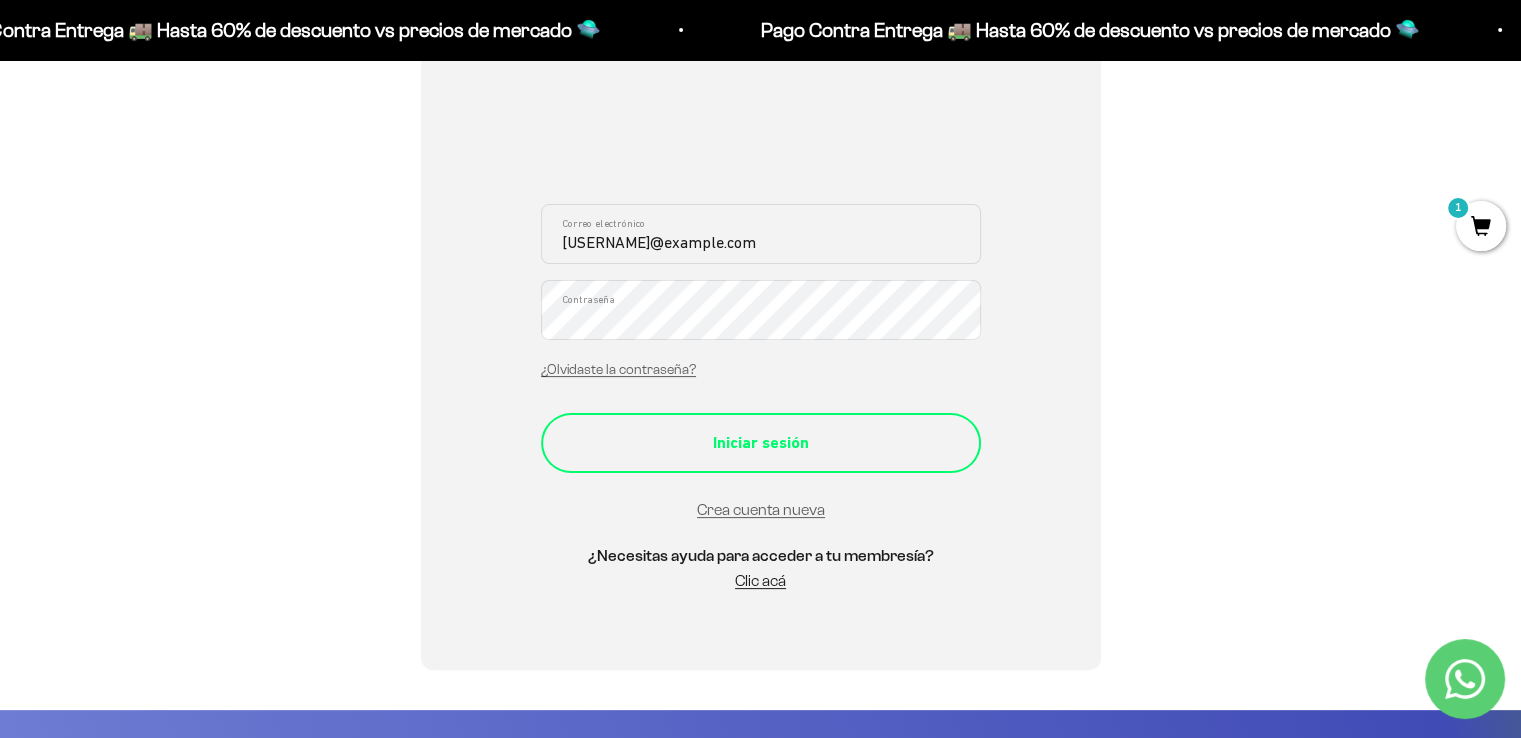 click on "Iniciar sesión" at bounding box center [761, 443] 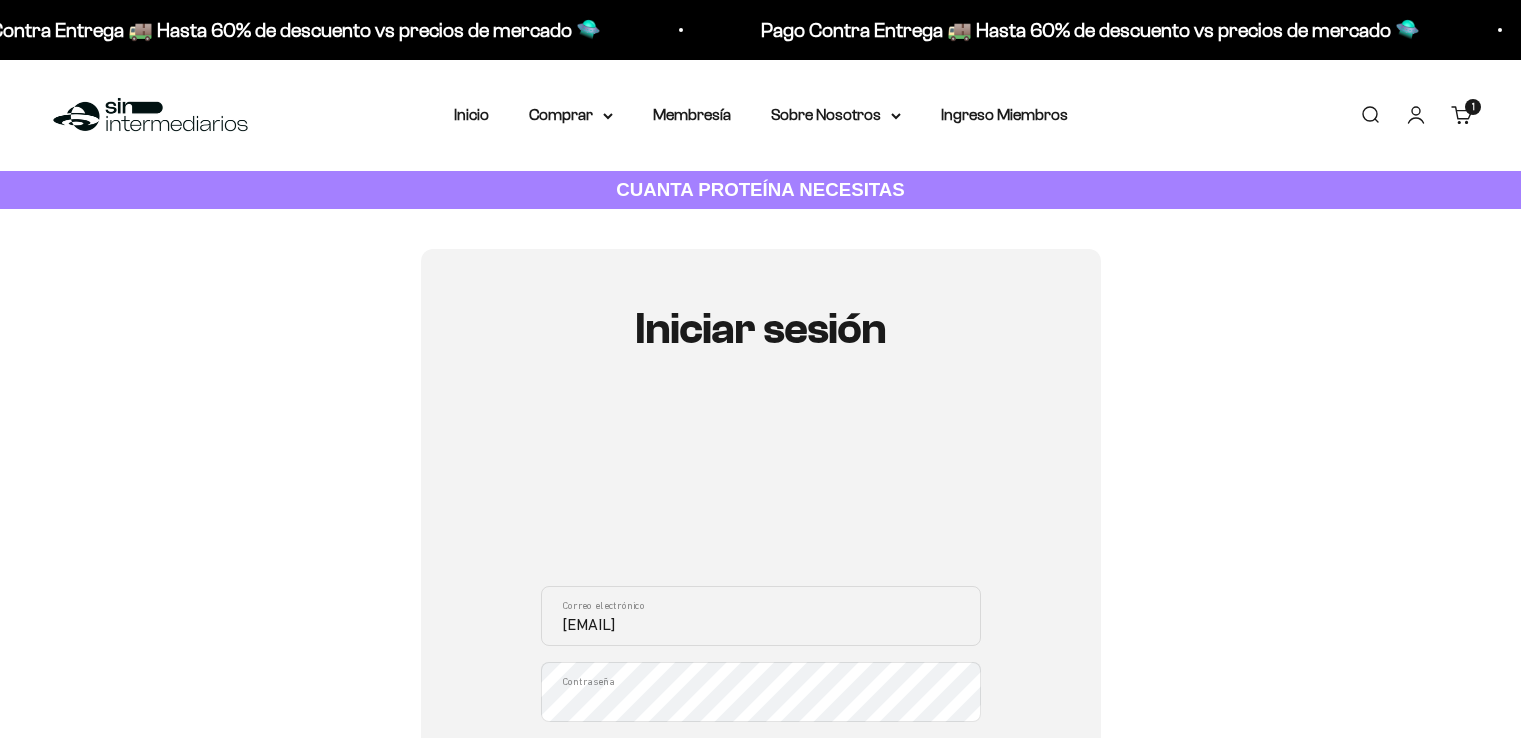 click on "Iniciar sesión" at bounding box center (761, 825) 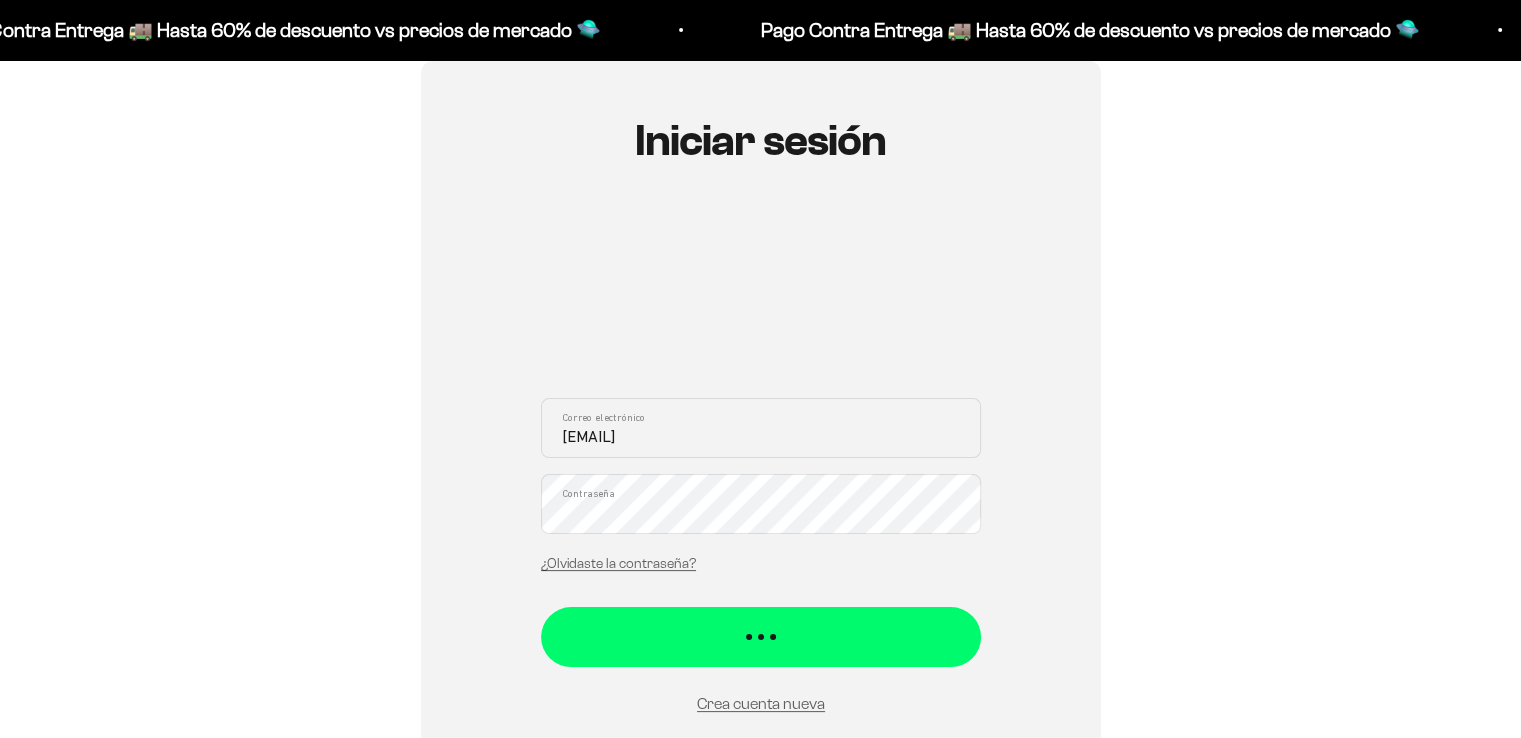 scroll, scrollTop: 188, scrollLeft: 0, axis: vertical 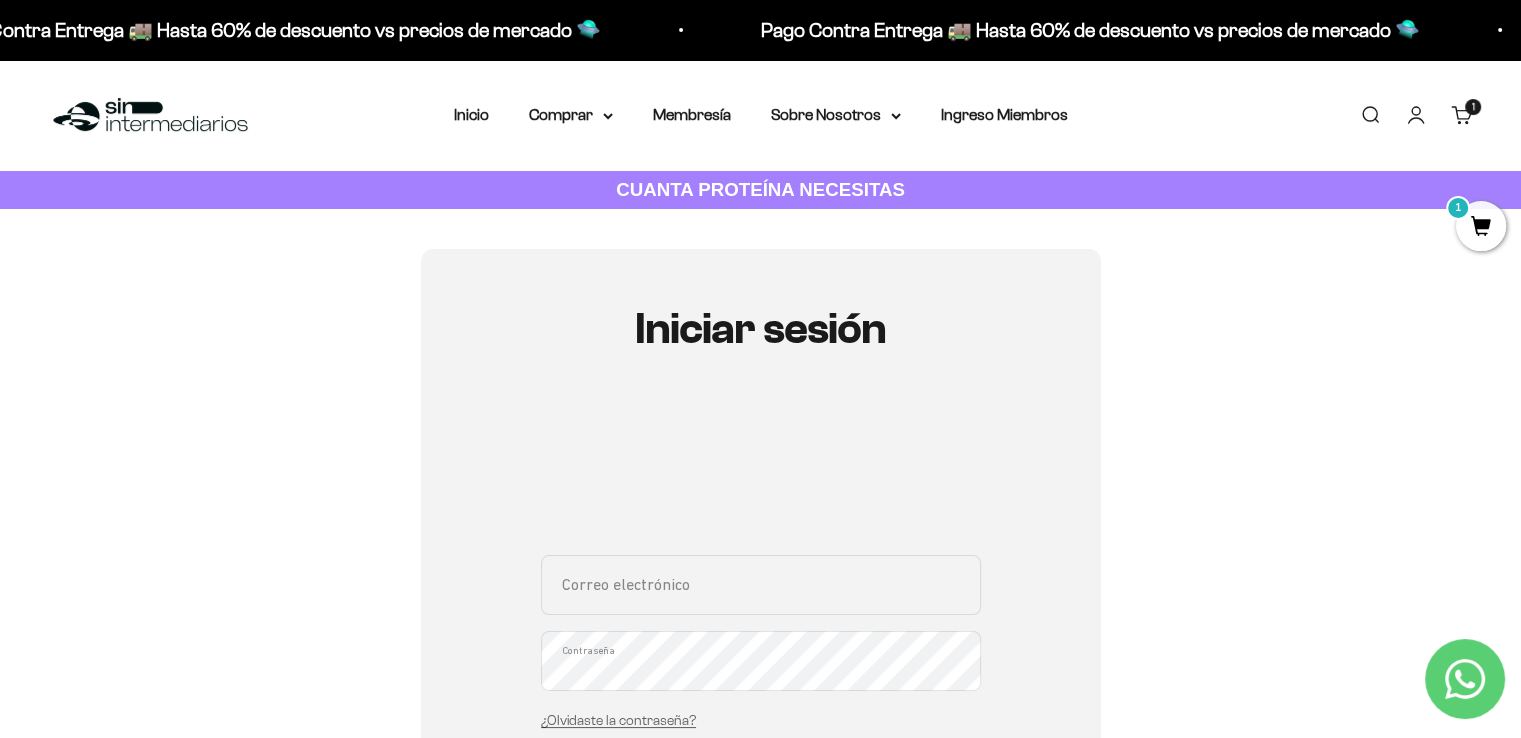 click on "Buscar" at bounding box center [1370, 115] 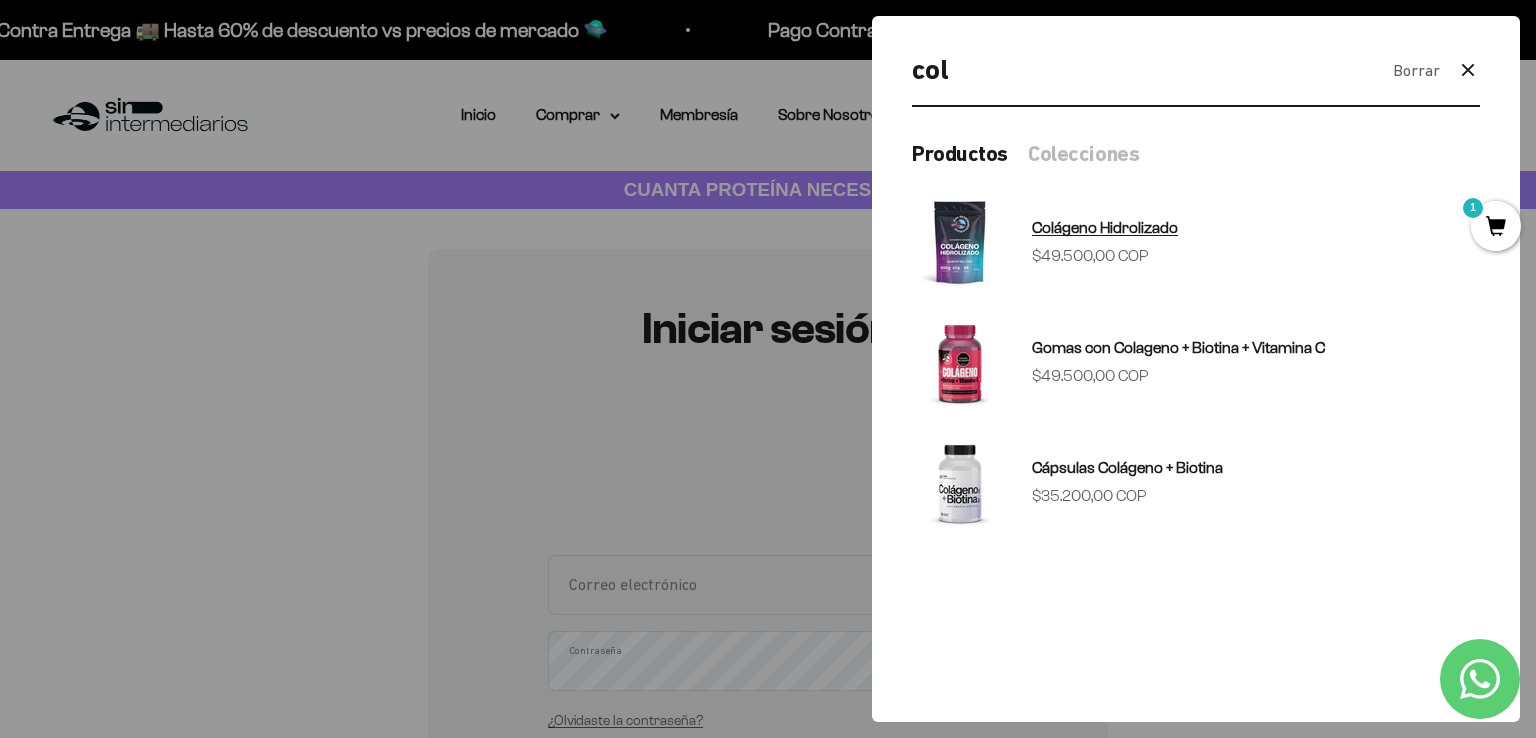 type on "col" 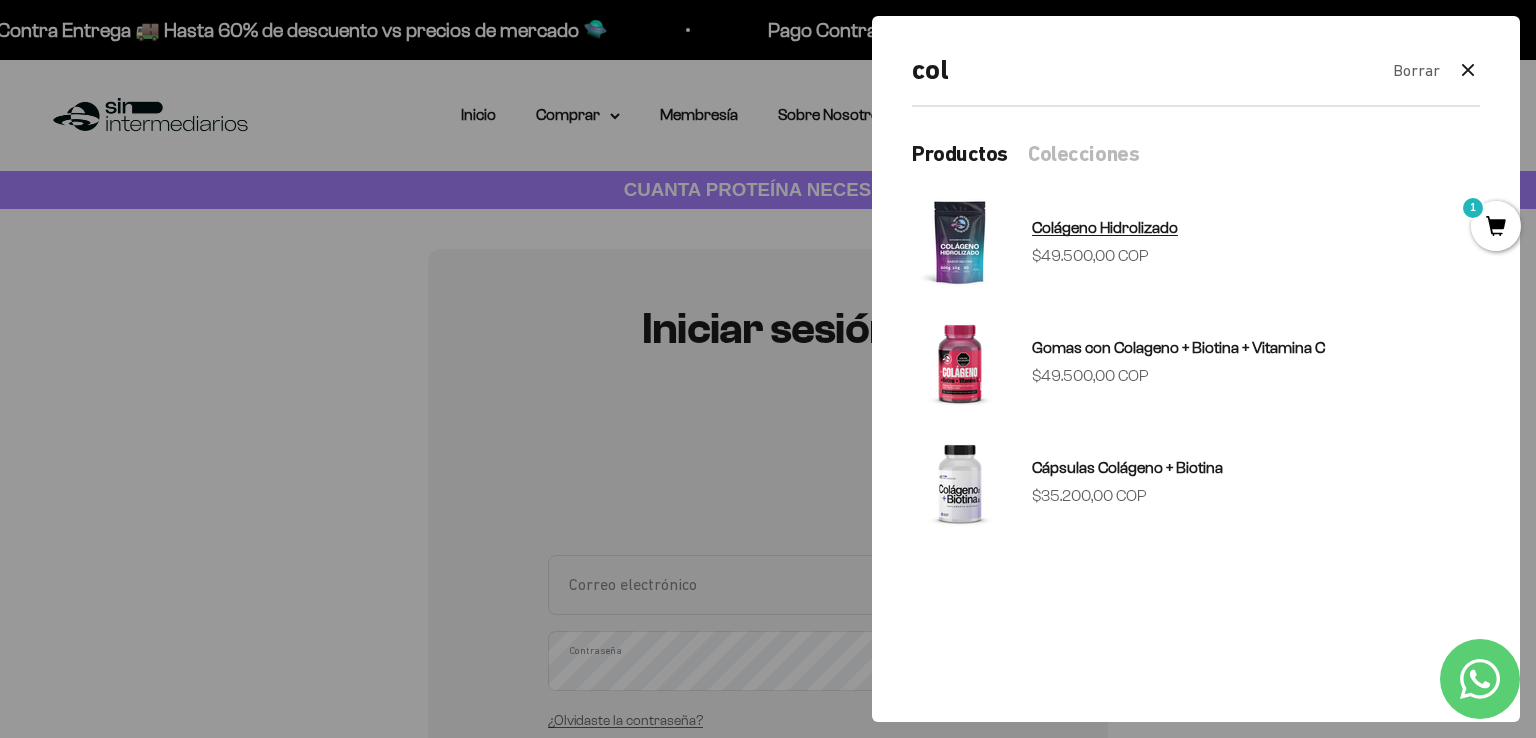 click on "Colágeno Hidrolizado" at bounding box center [1105, 227] 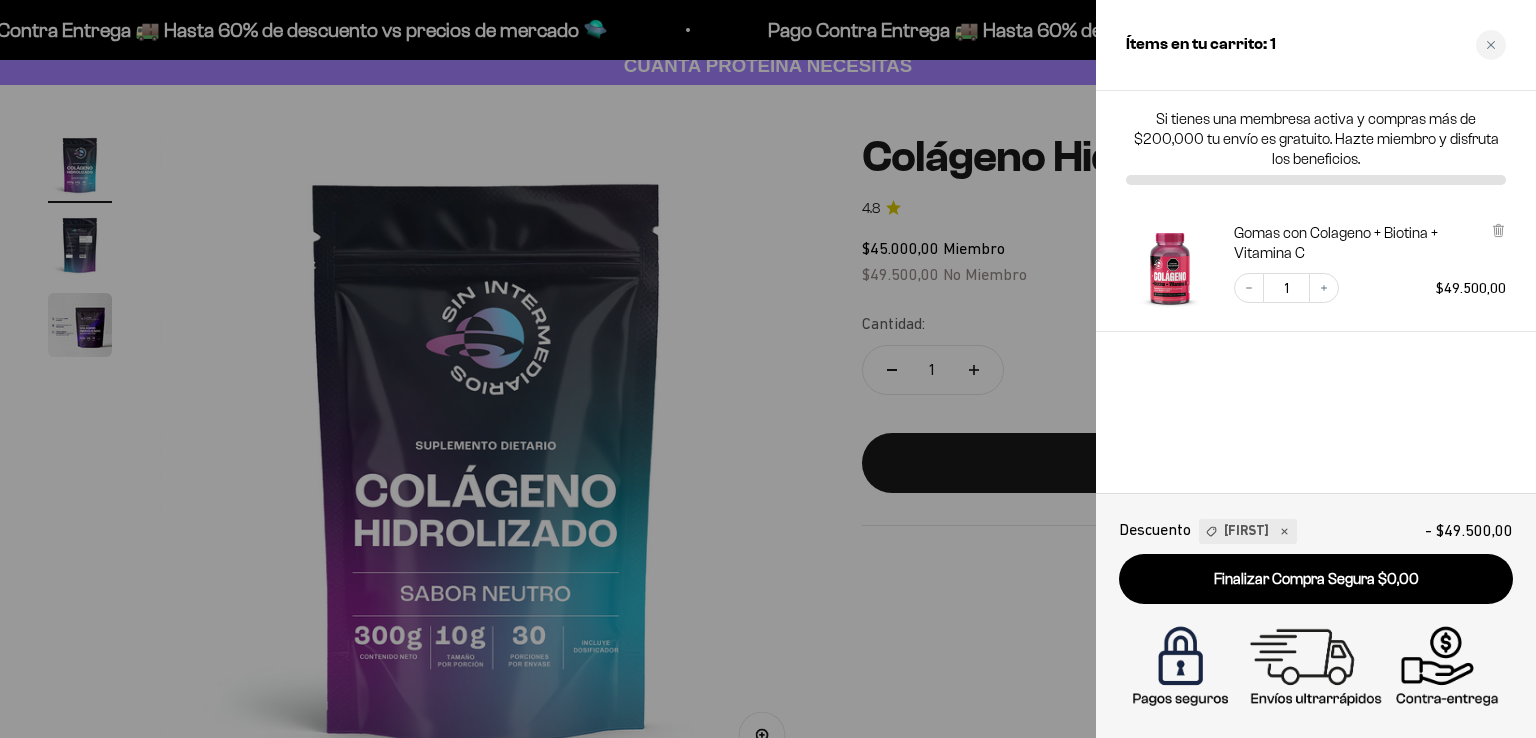 scroll, scrollTop: 124, scrollLeft: 0, axis: vertical 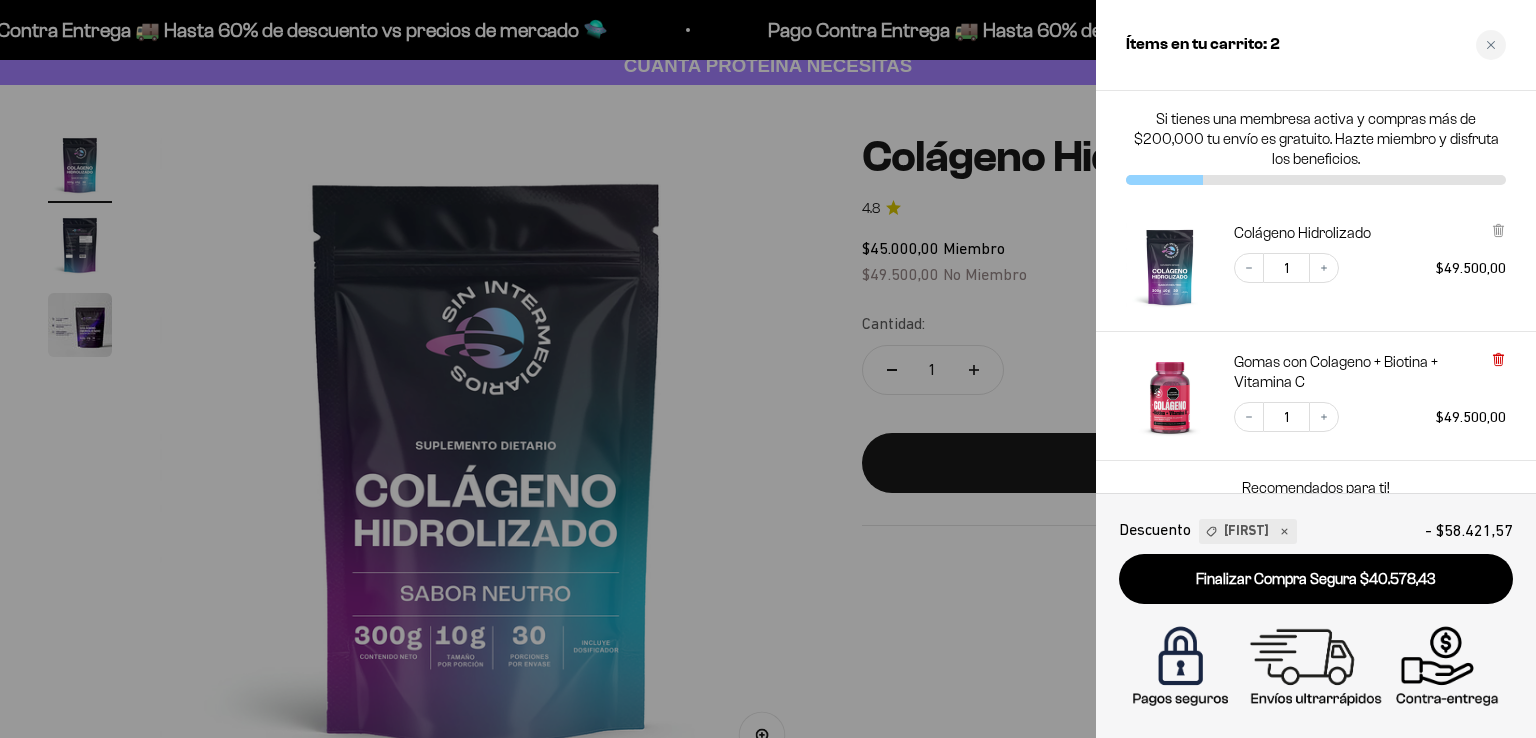 click 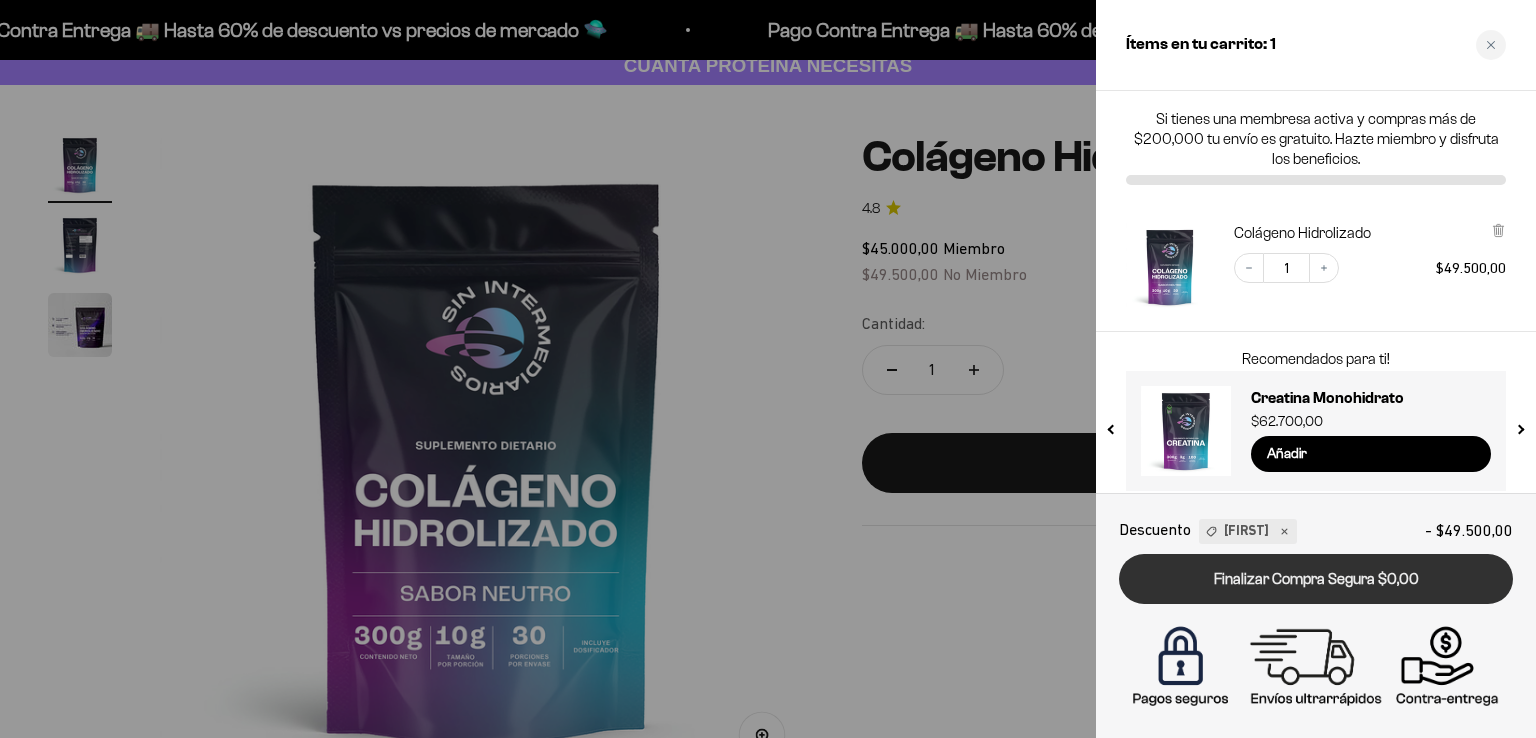 click on "Finalizar Compra Segura $0,00" at bounding box center [1316, 579] 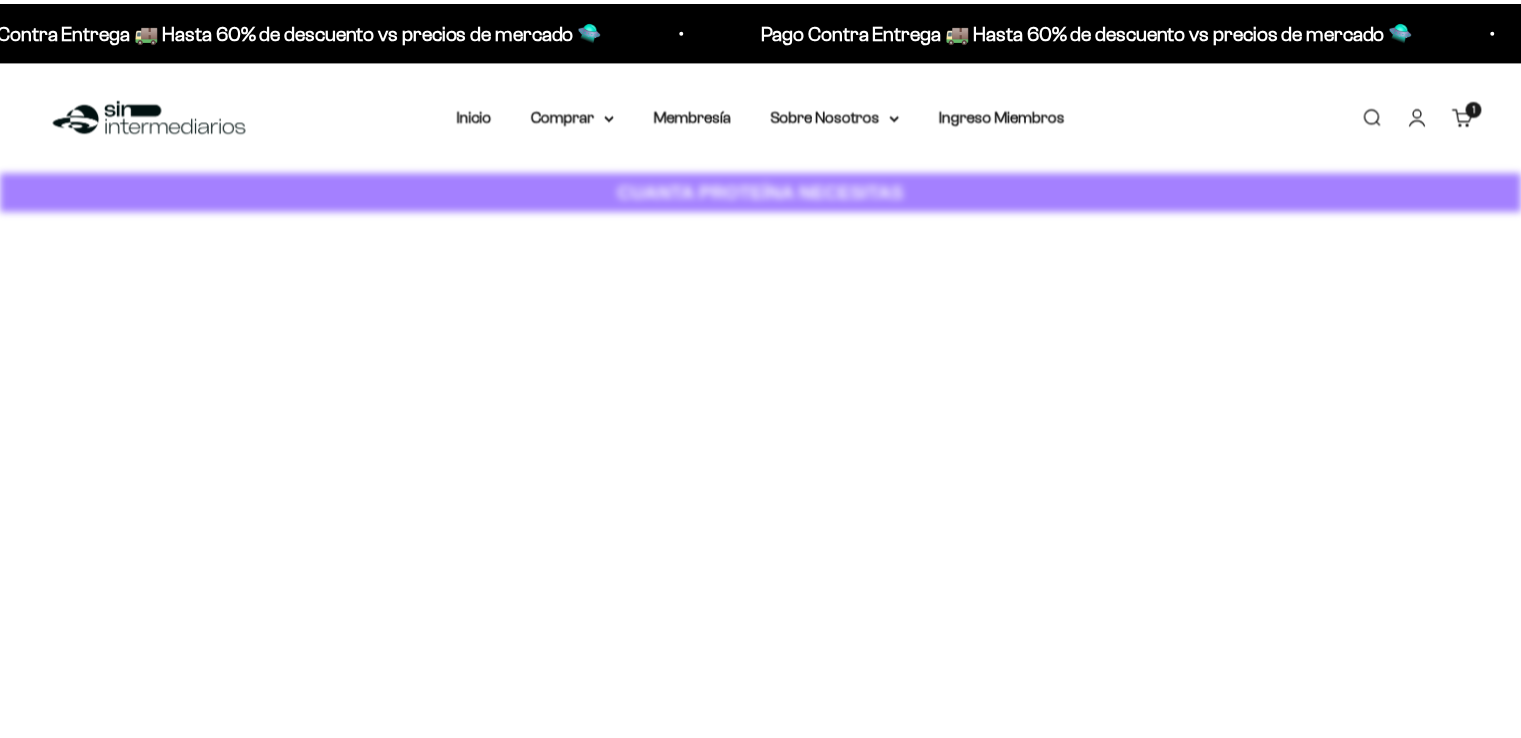 scroll, scrollTop: 0, scrollLeft: 0, axis: both 